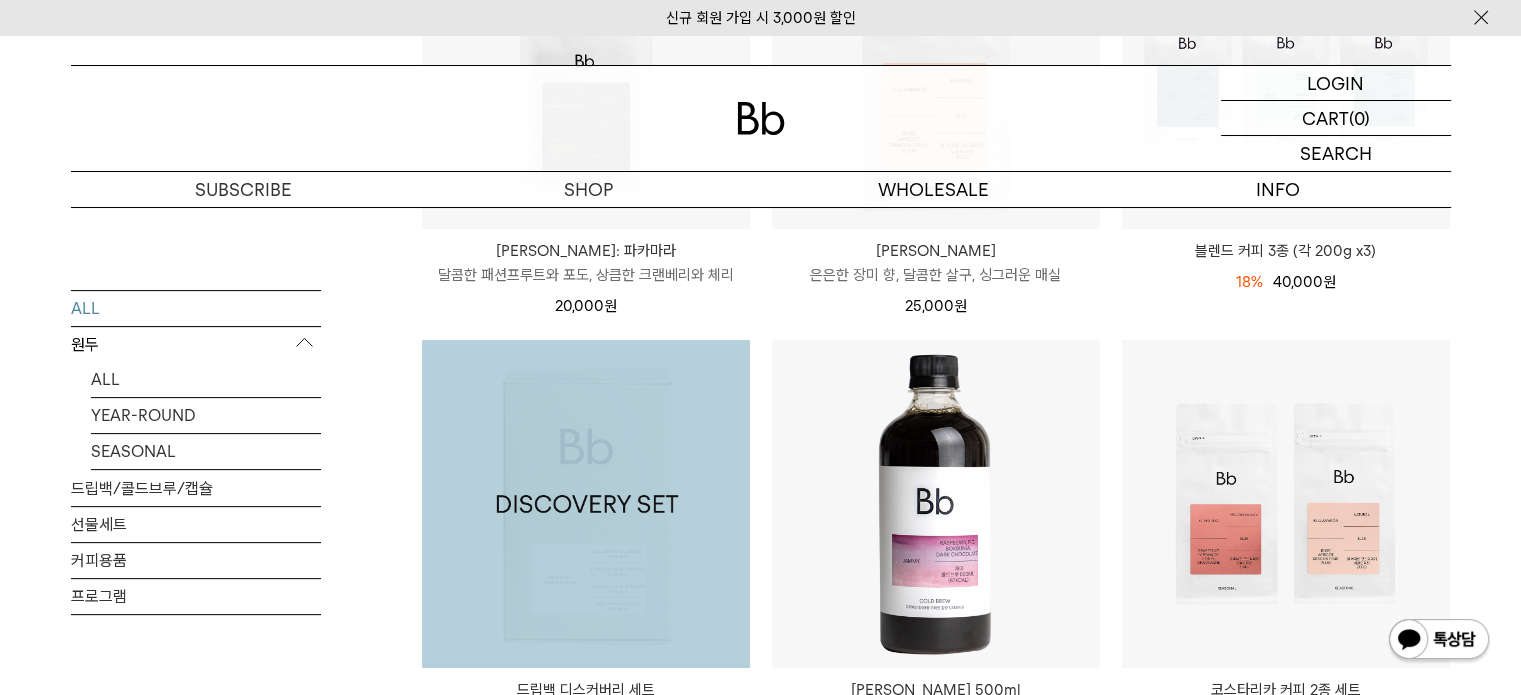 scroll, scrollTop: 0, scrollLeft: 0, axis: both 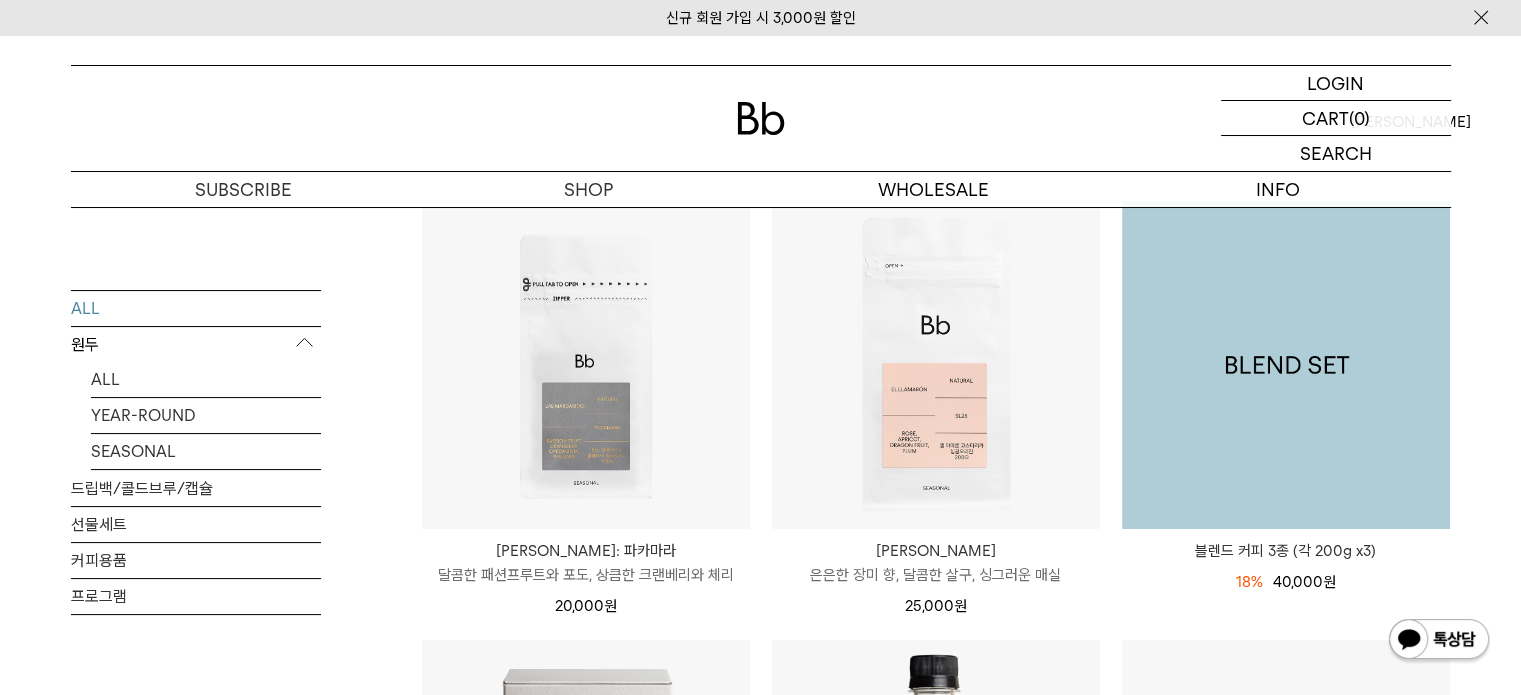 click at bounding box center (1286, 365) 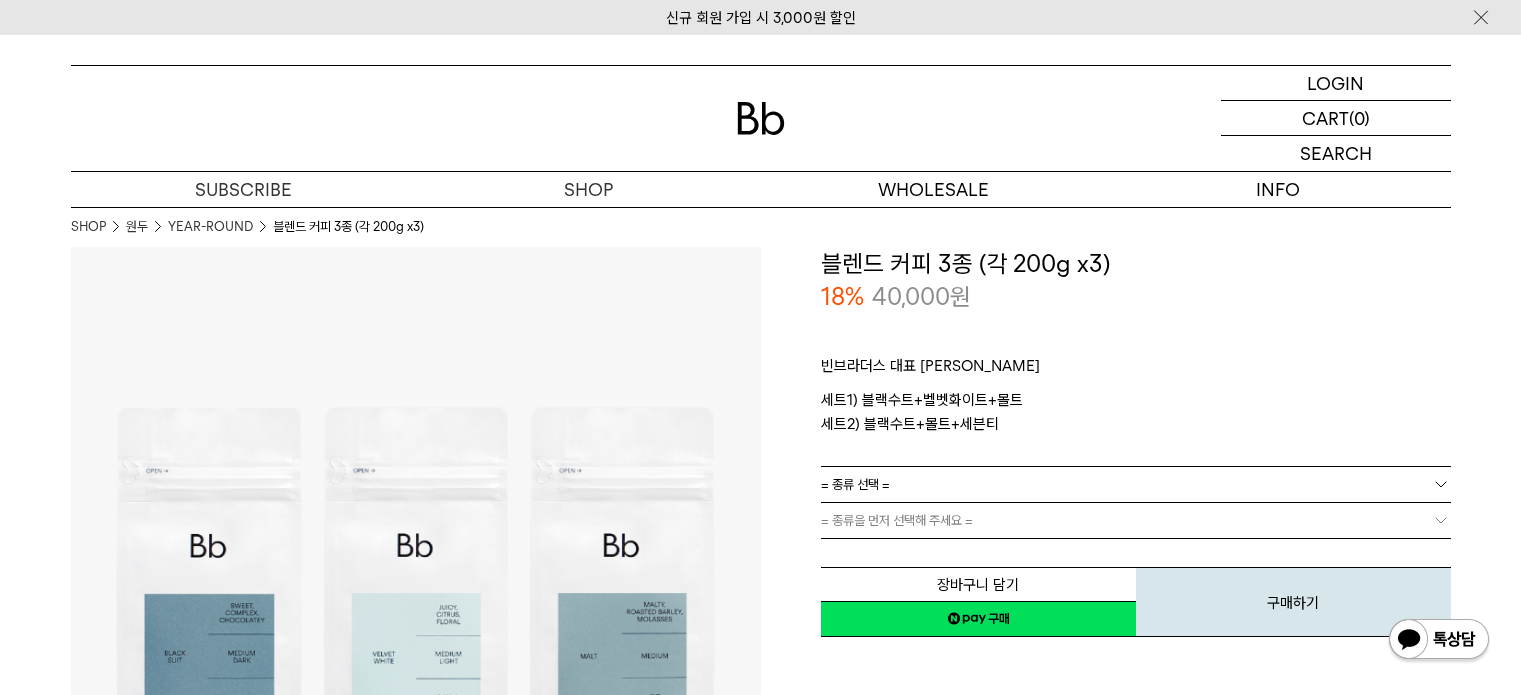 scroll, scrollTop: 115, scrollLeft: 0, axis: vertical 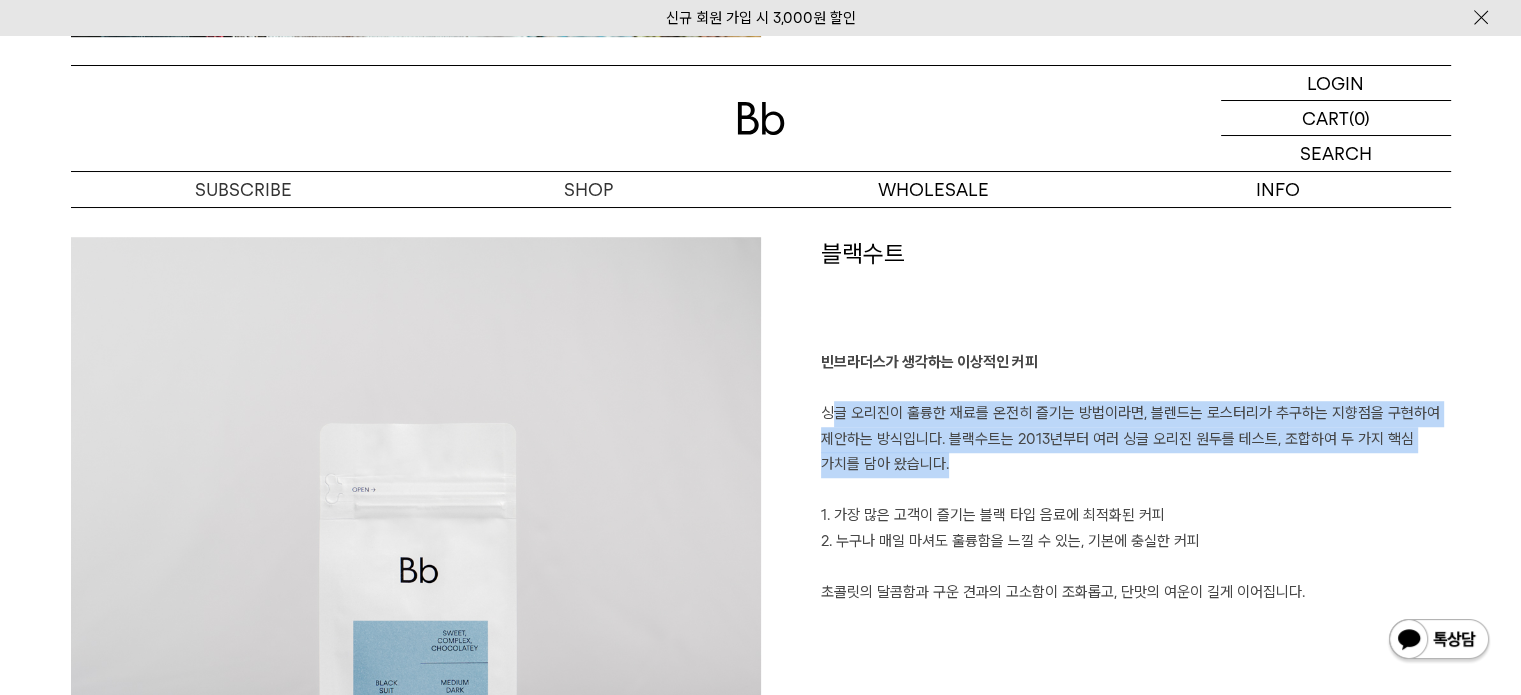 drag, startPoint x: 832, startPoint y: 418, endPoint x: 1067, endPoint y: 464, distance: 239.45981 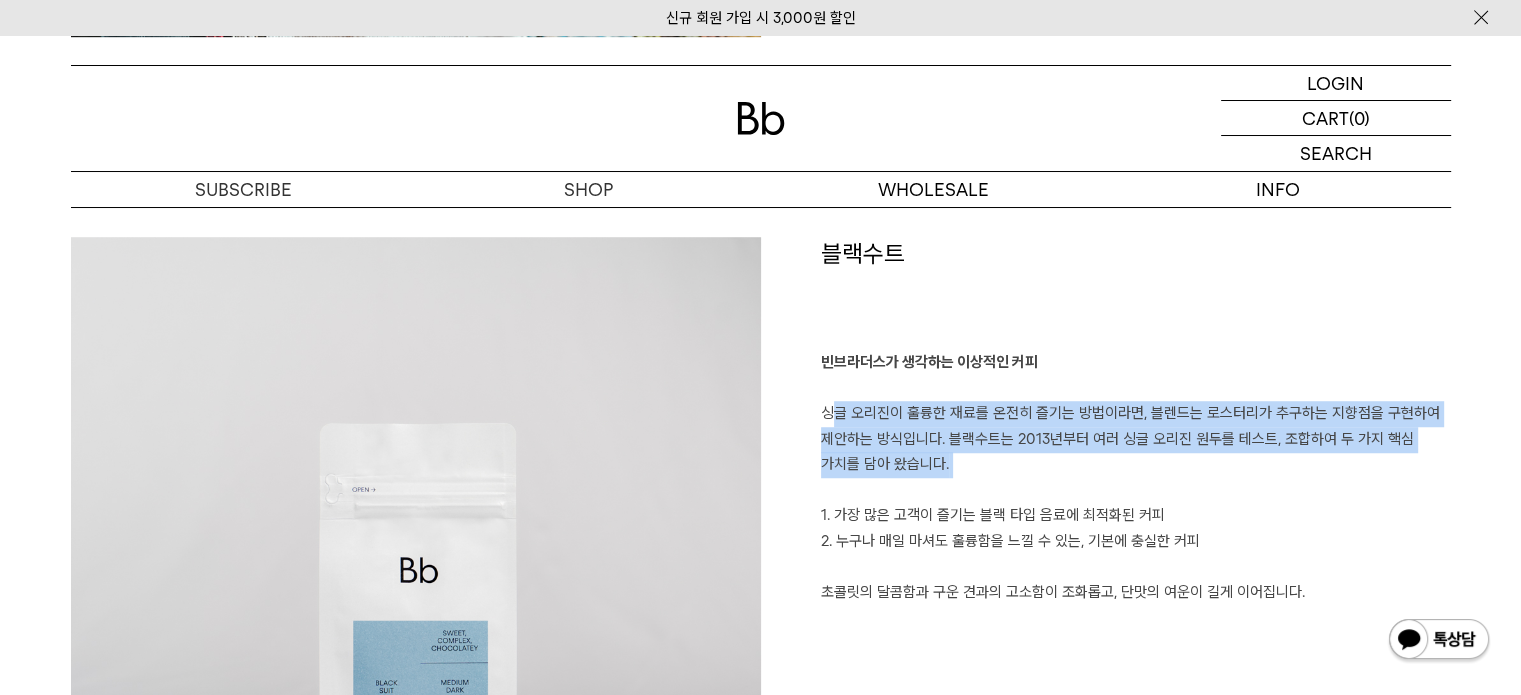 drag, startPoint x: 836, startPoint y: 418, endPoint x: 1256, endPoint y: 499, distance: 427.7394 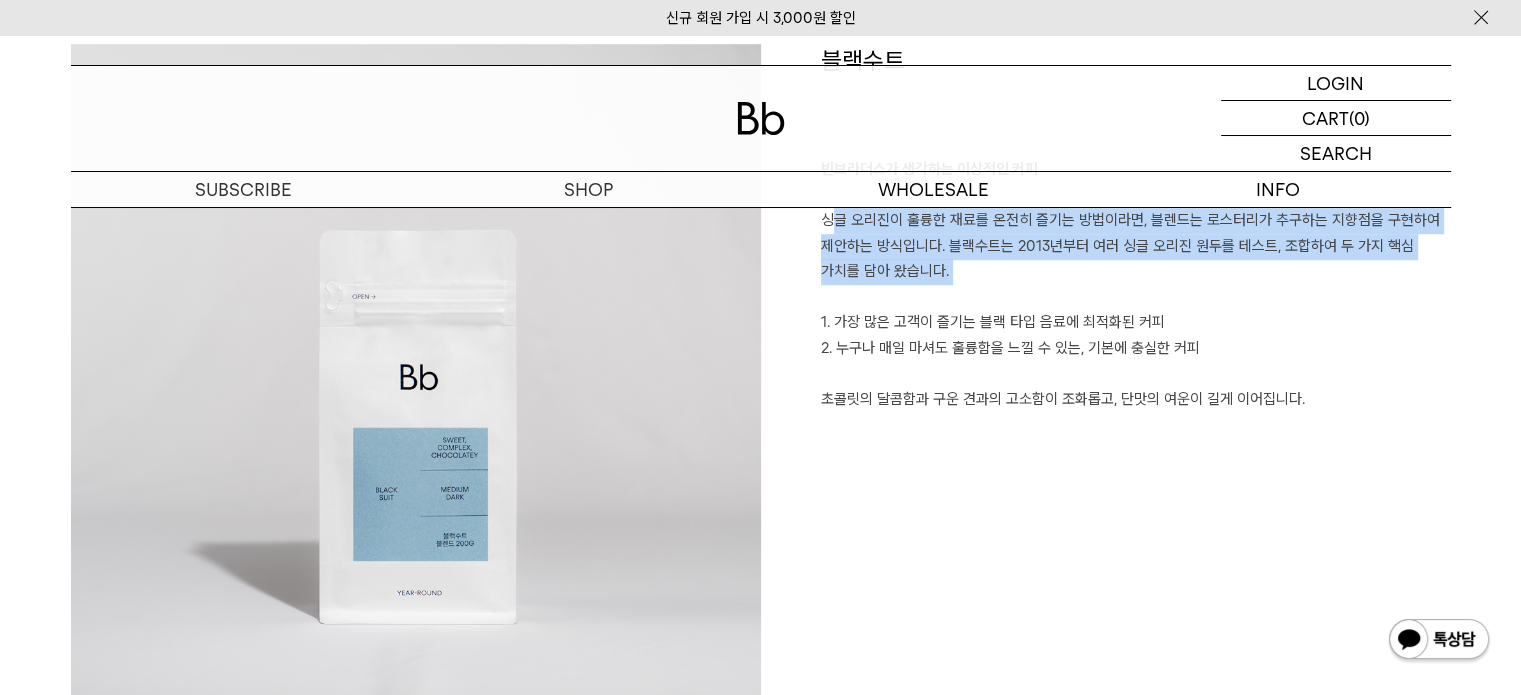 scroll, scrollTop: 1600, scrollLeft: 0, axis: vertical 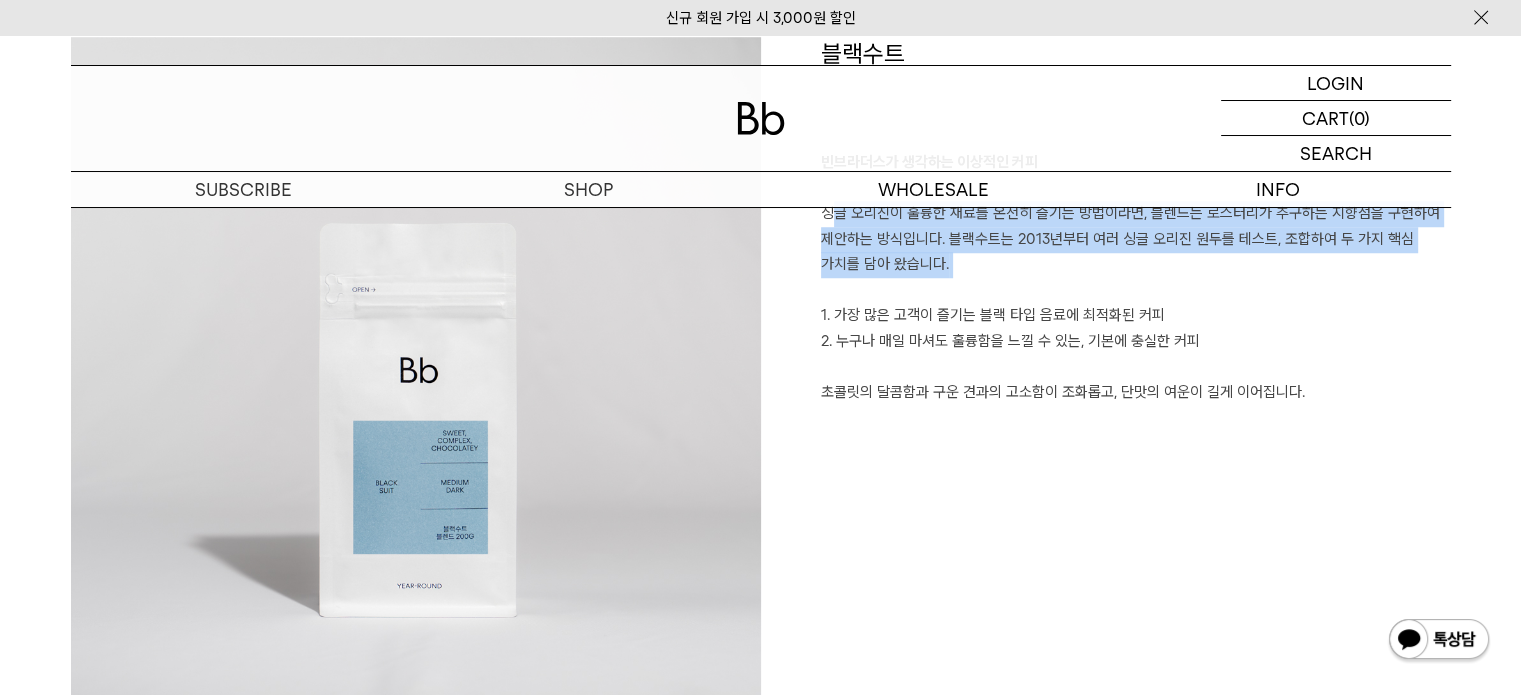 drag, startPoint x: 892, startPoint y: 315, endPoint x: 1333, endPoint y: 411, distance: 451.32803 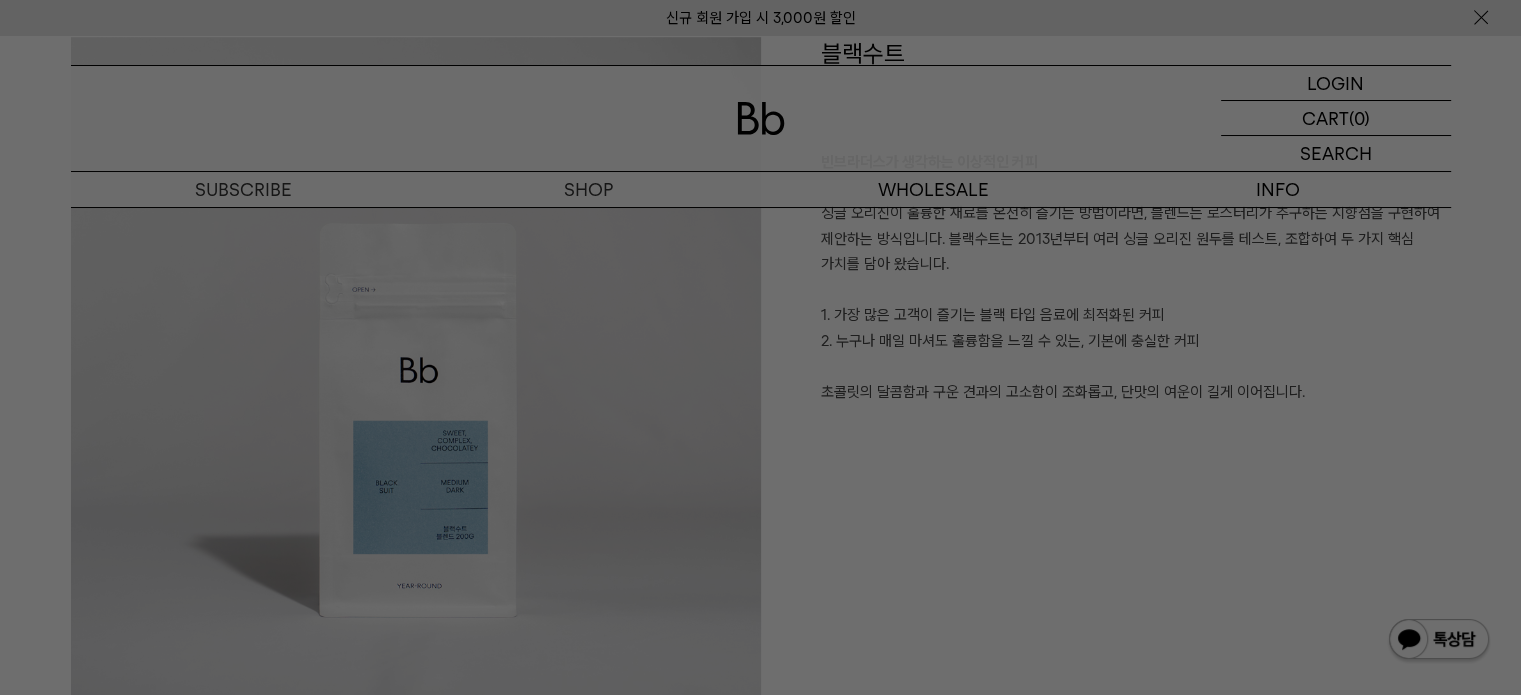 click at bounding box center (760, 347) 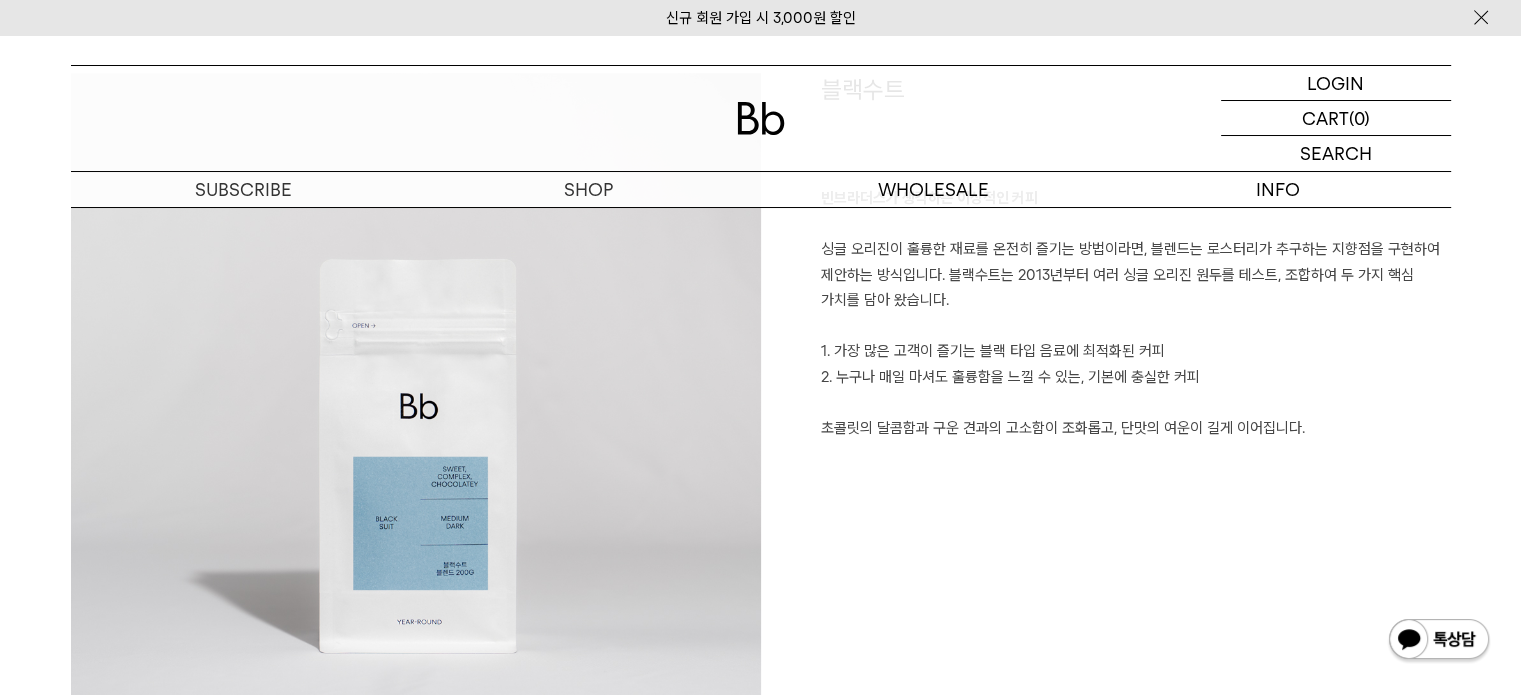scroll, scrollTop: 1564, scrollLeft: 0, axis: vertical 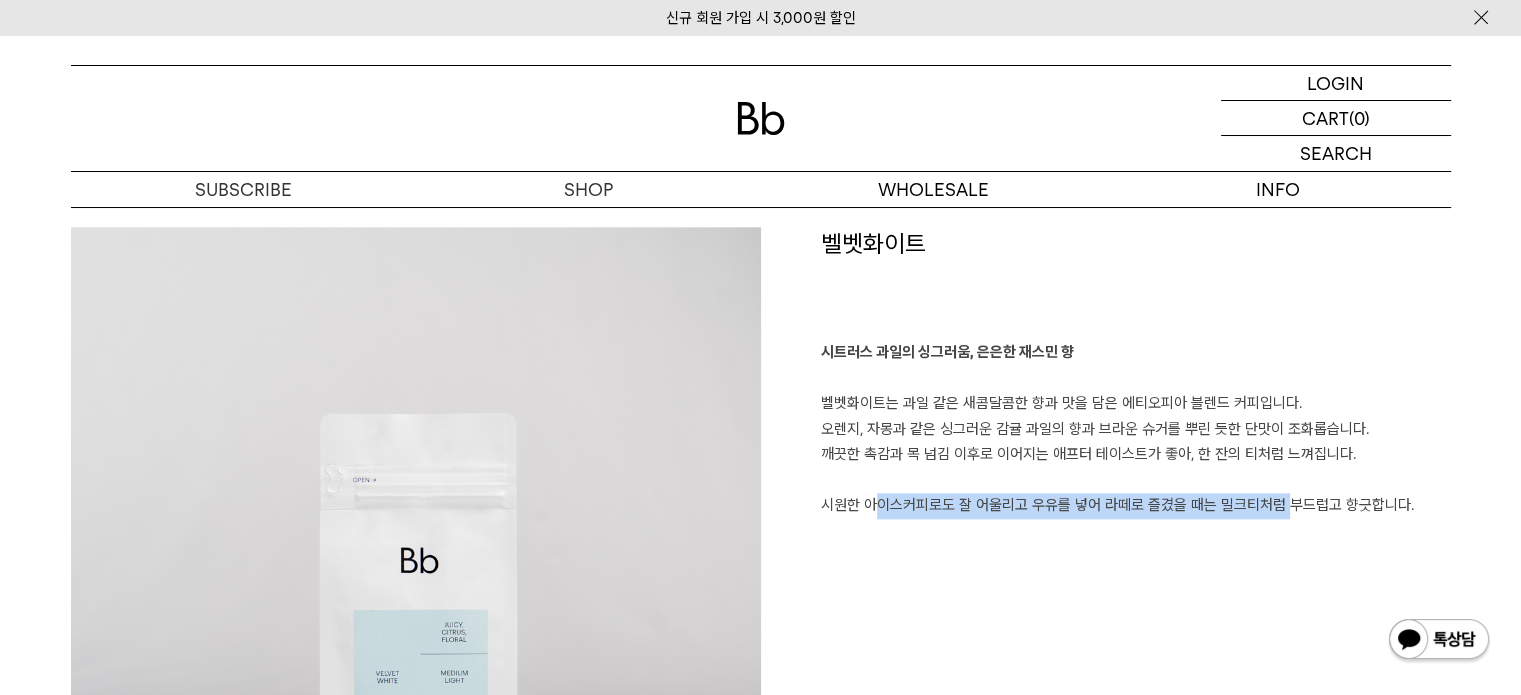 drag, startPoint x: 853, startPoint y: 504, endPoint x: 1272, endPoint y: 502, distance: 419.00476 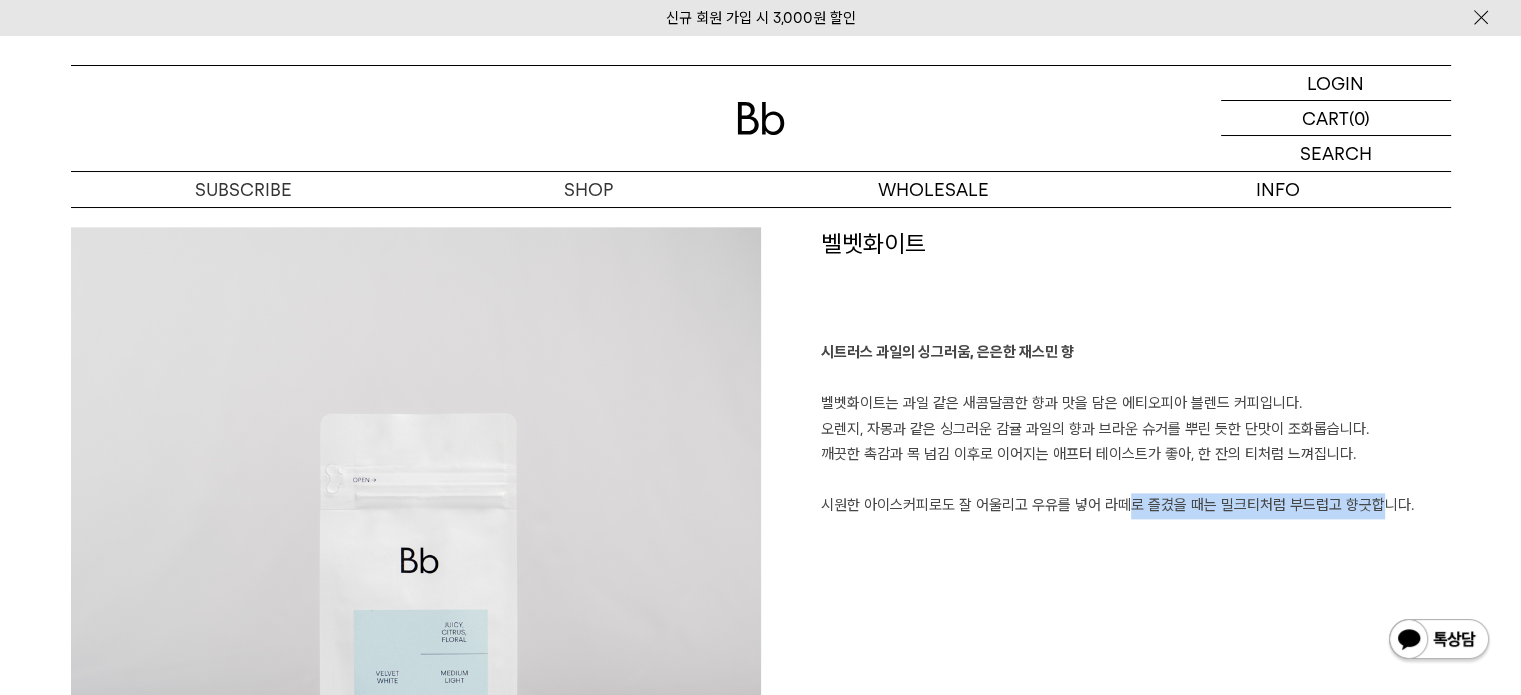drag, startPoint x: 1304, startPoint y: 515, endPoint x: 1391, endPoint y: 515, distance: 87 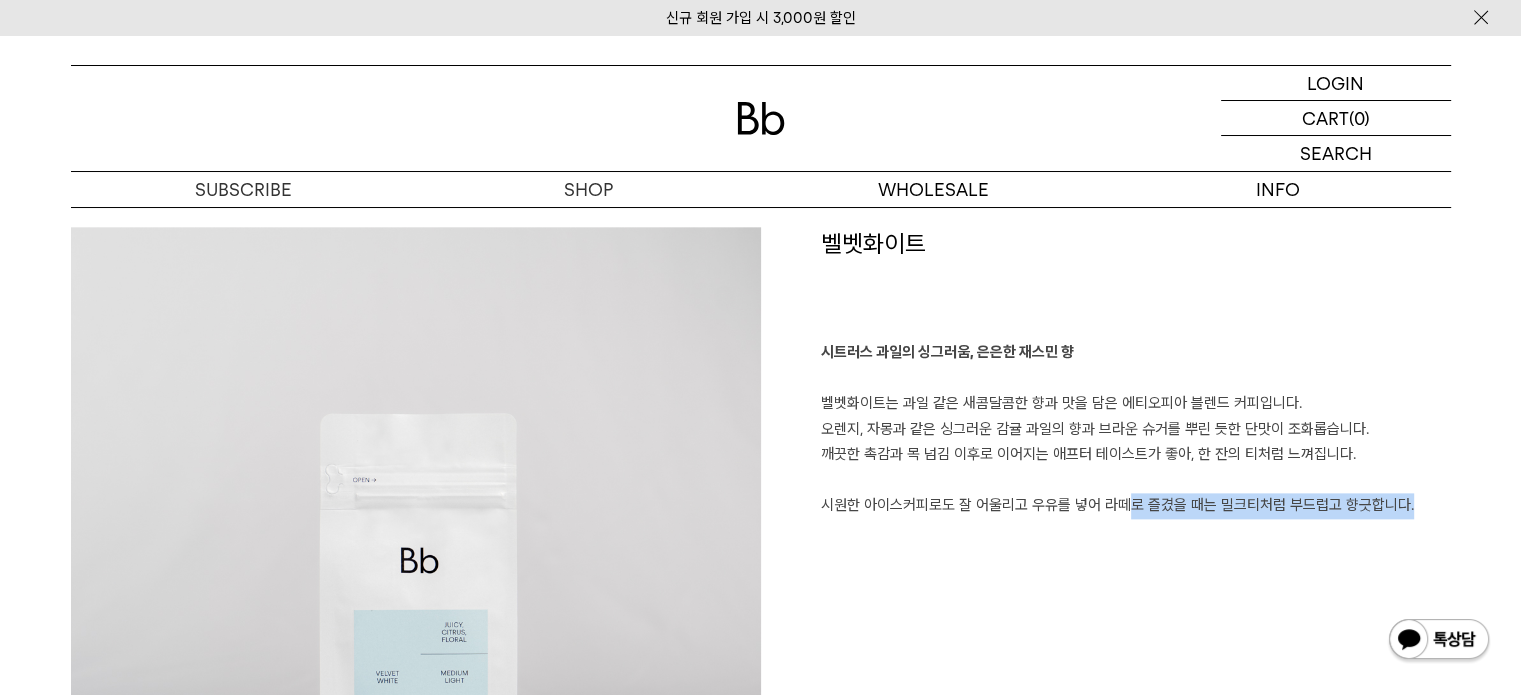 click on "시트러스 과일의 싱그러움, 은은한 재스민 향
벨벳화이트는 과일 같은 새콤달콤한 향과 맛을 담은 에티오피아 블렌드 커피입니다.
오렌지, 자몽과 같은 싱그러운 감귤 과일의 향과 브라운 슈거를 뿌린 듯한 단맛이 조화롭습니다.
깨끗한 촉감과 목 넘김 이후로 이어지는 애프터 테이스트가 좋아, 한 잔의 티처럼 느껴집니다.
시원한 아이스커피로도 잘 어울리고 우유를 넣어 라떼로 즐겼을 때는 밀크티처럼 부드럽고 향긋합니다." at bounding box center [1136, 429] 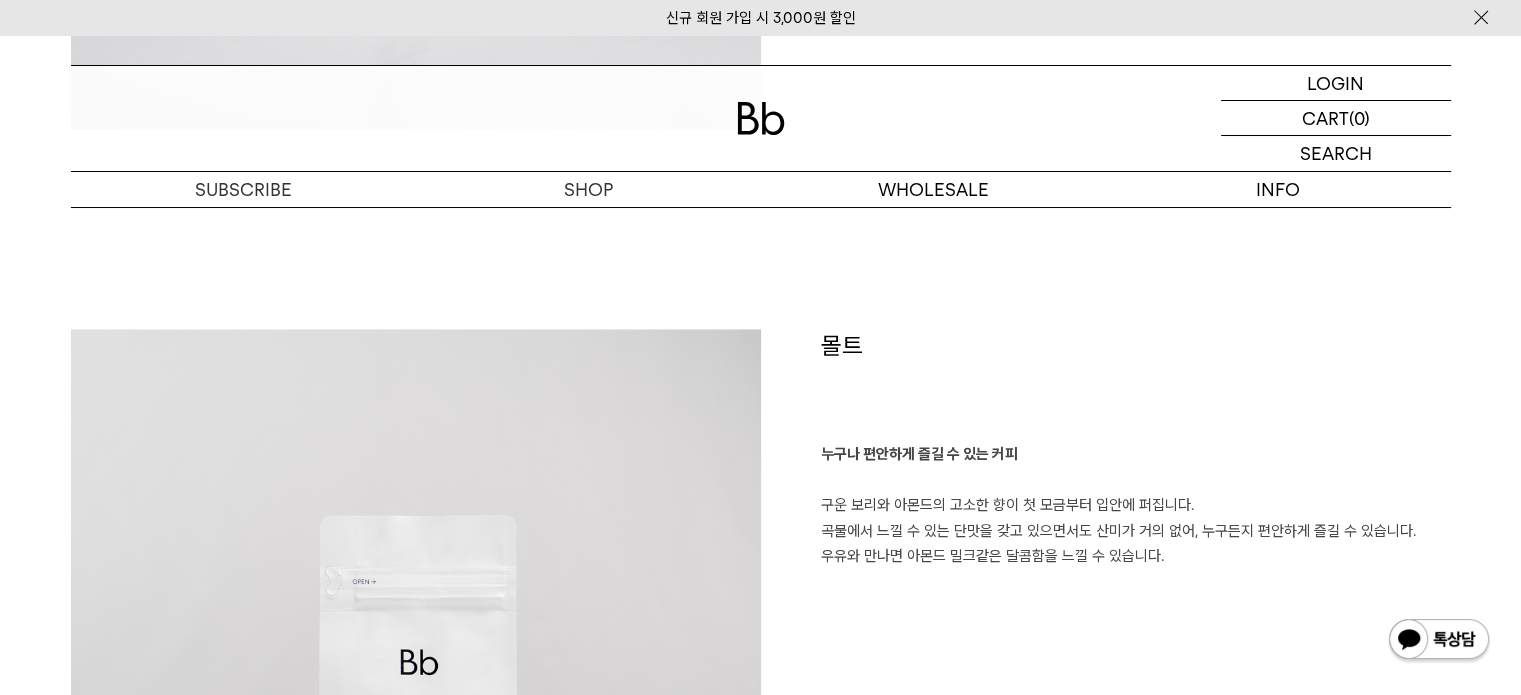 scroll, scrollTop: 3200, scrollLeft: 0, axis: vertical 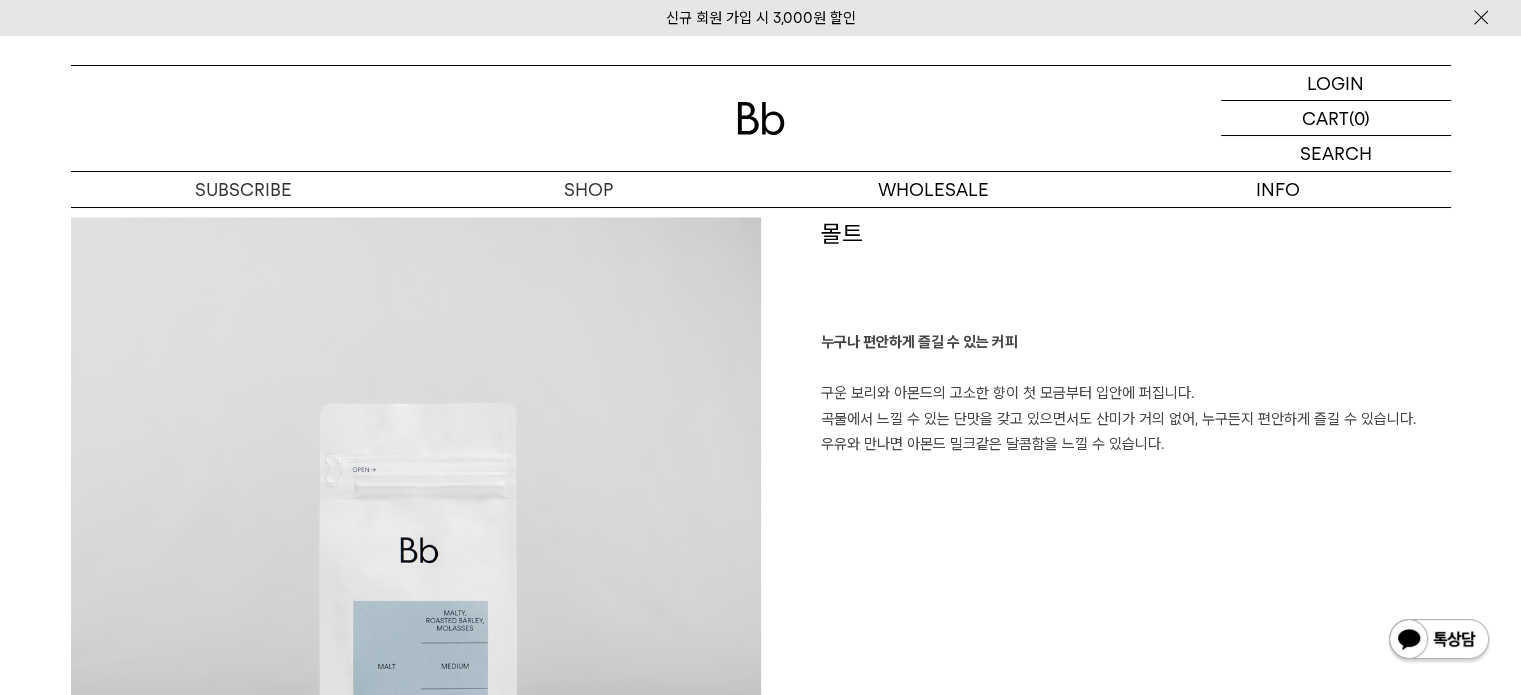 drag, startPoint x: 818, startPoint y: 396, endPoint x: 1204, endPoint y: 443, distance: 388.85086 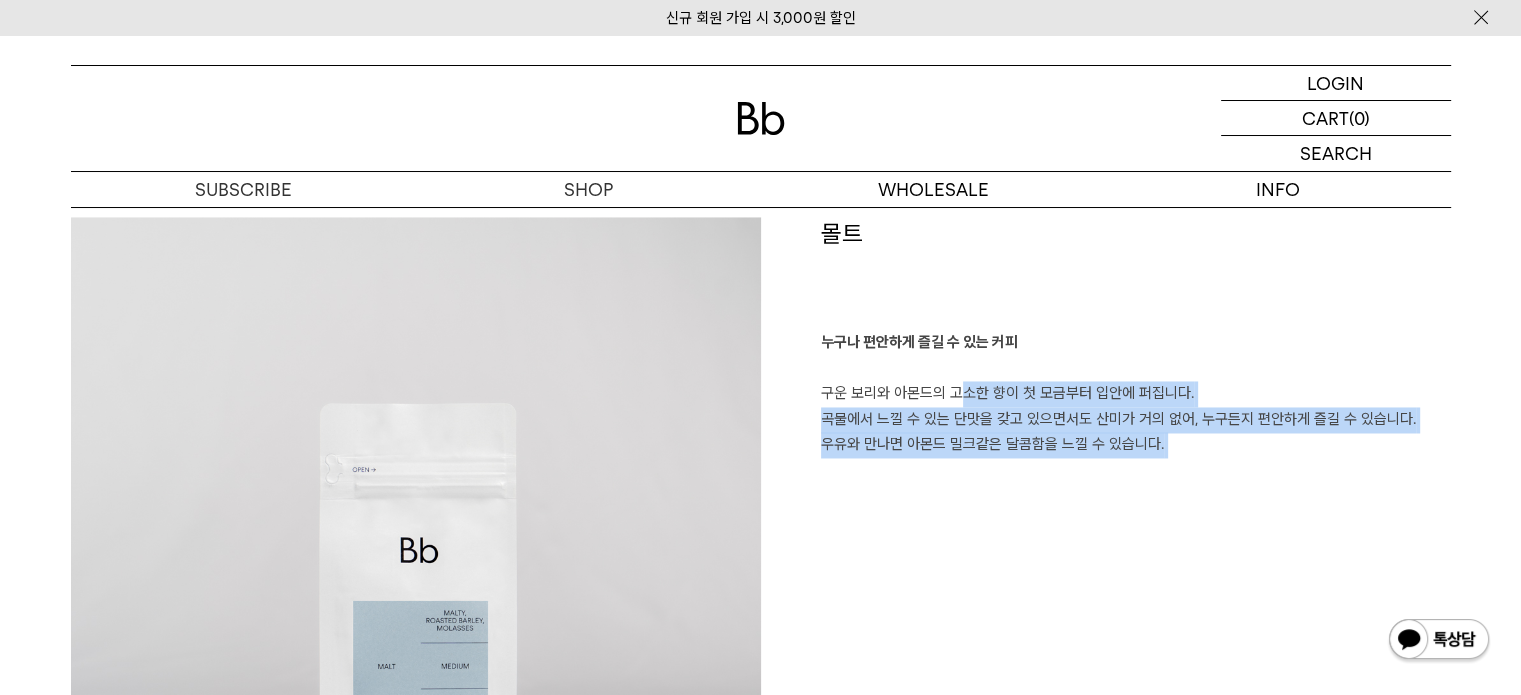 drag, startPoint x: 928, startPoint y: 387, endPoint x: 1199, endPoint y: 439, distance: 275.94385 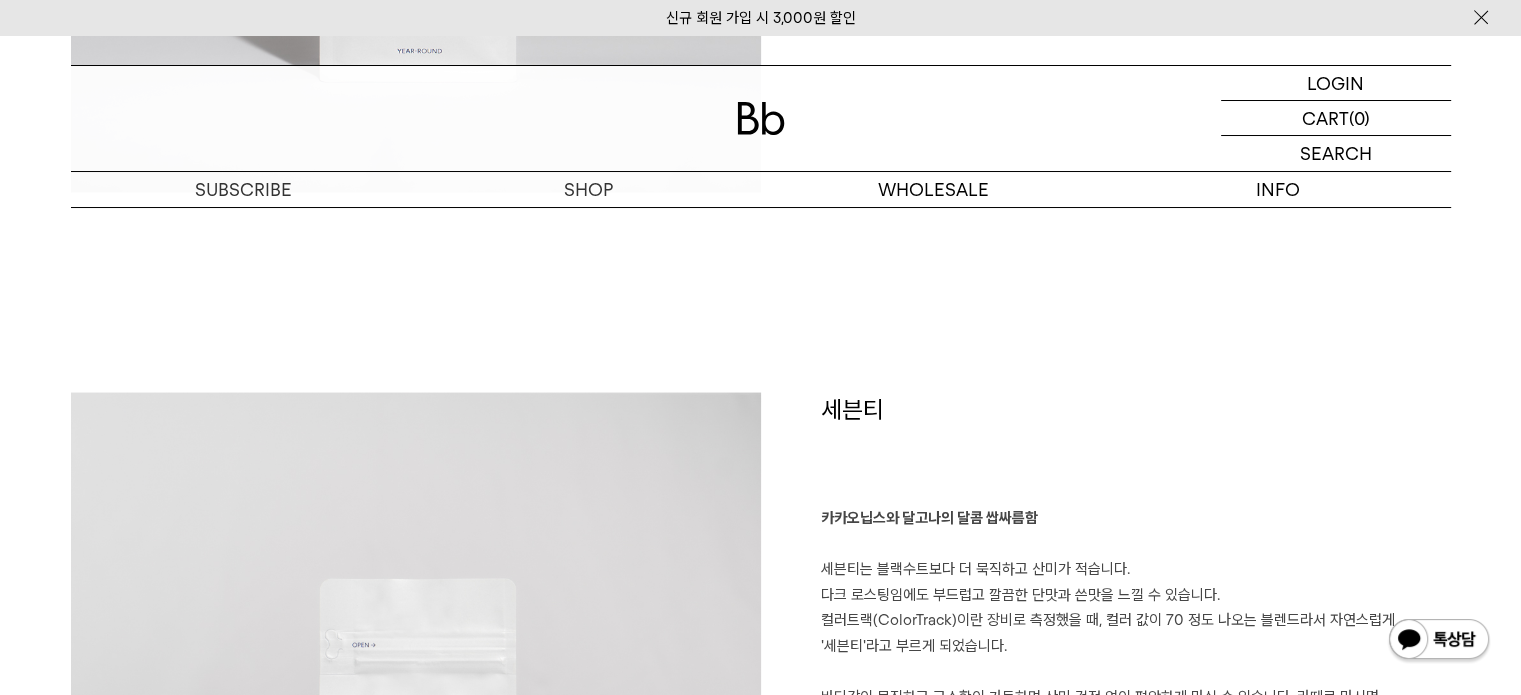 scroll, scrollTop: 4100, scrollLeft: 0, axis: vertical 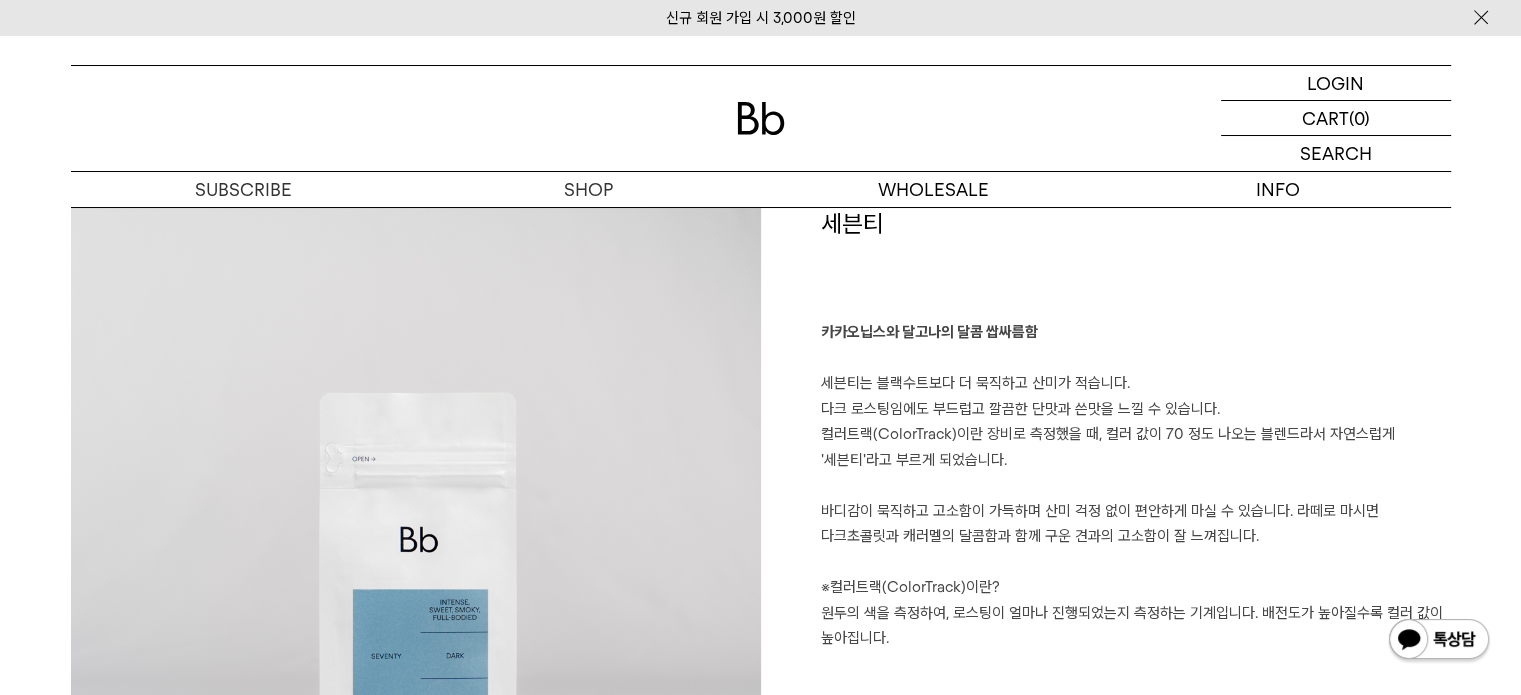 drag, startPoint x: 816, startPoint y: 378, endPoint x: 1410, endPoint y: 456, distance: 599.0993 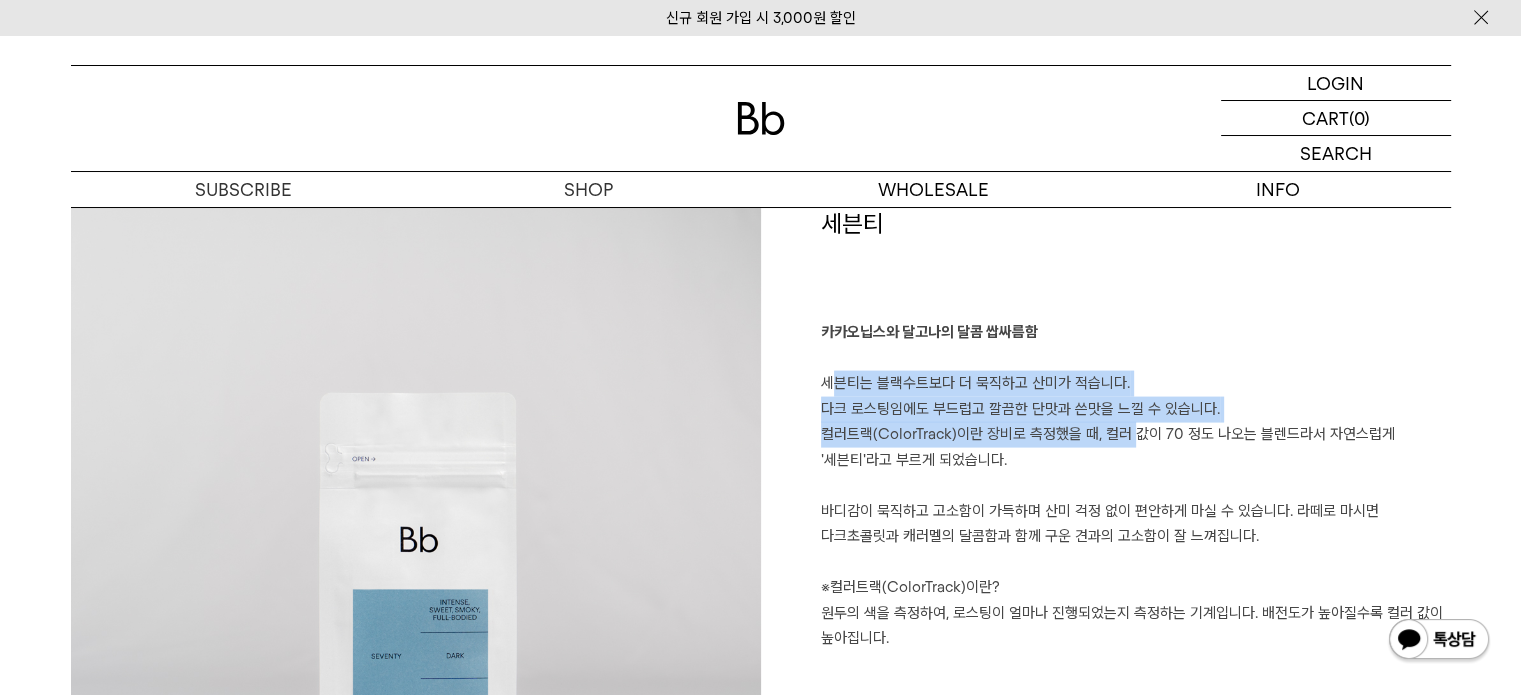 drag, startPoint x: 829, startPoint y: 379, endPoint x: 1124, endPoint y: 428, distance: 299.0418 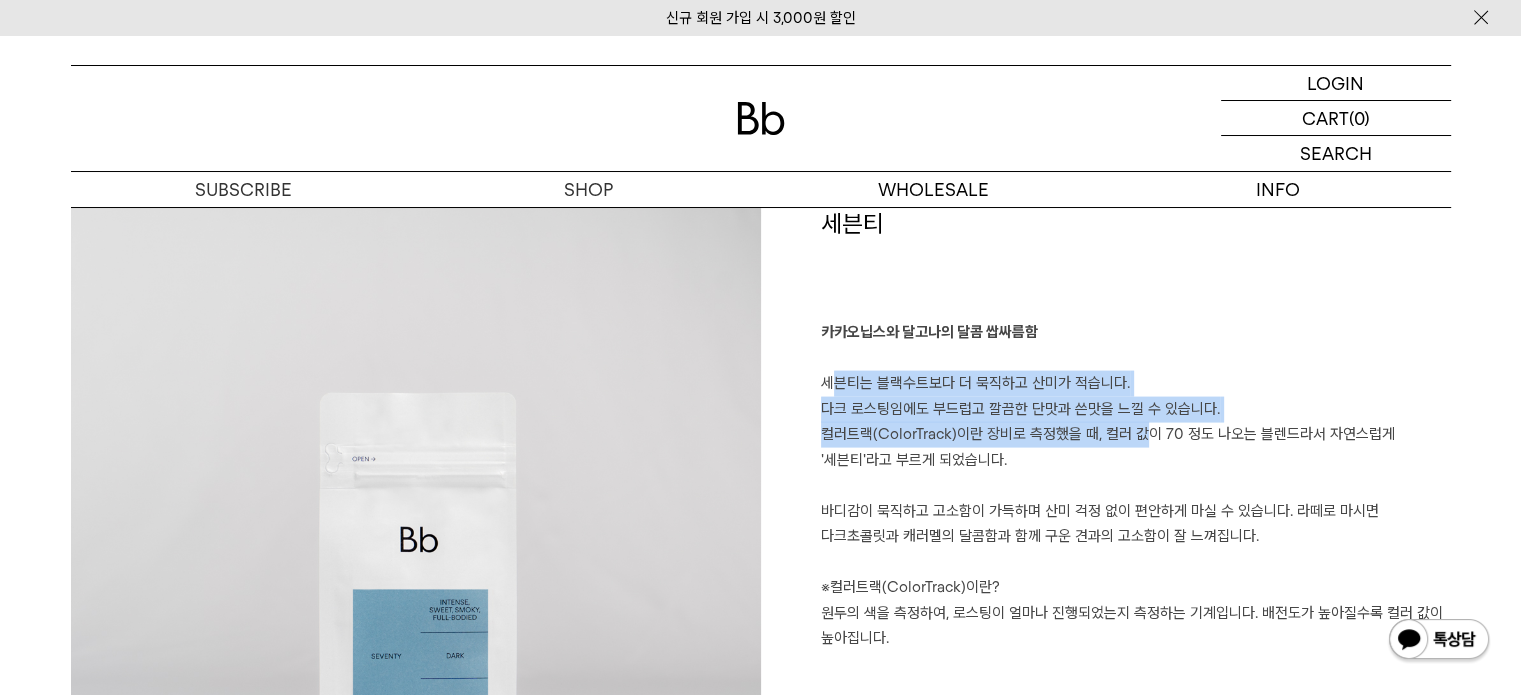 click on "카카오닙스와 달고나의 달콤 쌉싸름함
세븐티는 블랙수트보다 더 묵직하고 산미가 적습니다.
다크 로스팅임에도 부드럽고 깔끔한 단맛과 쓴맛을 느낄 수 있습니다.
컬러트랙(ColorTrack)이란 장비로 측정했을 때, 컬러 값이 70 정도 나오는 블렌드라서 자연스럽게 '세븐티'라고 부르게 되었습니다.
바디감이 묵직하고 고소함이 가득하며 산미 걱정 없이 편안하게 마실 수 있습니다. 라떼로 마시면 다크초콜릿과 캐러멜의 달콤함과 함께 구운 견과의 고소함이 잘 느껴집니다.
※컬러트랙(ColorTrack)이란?
원두의 색을 측정하여, 로스팅이 얼마나 진행되었는지 측정하는 기계입니다. 배전도가 높아질수록 컬러 값이 높아집니다." at bounding box center [1136, 486] 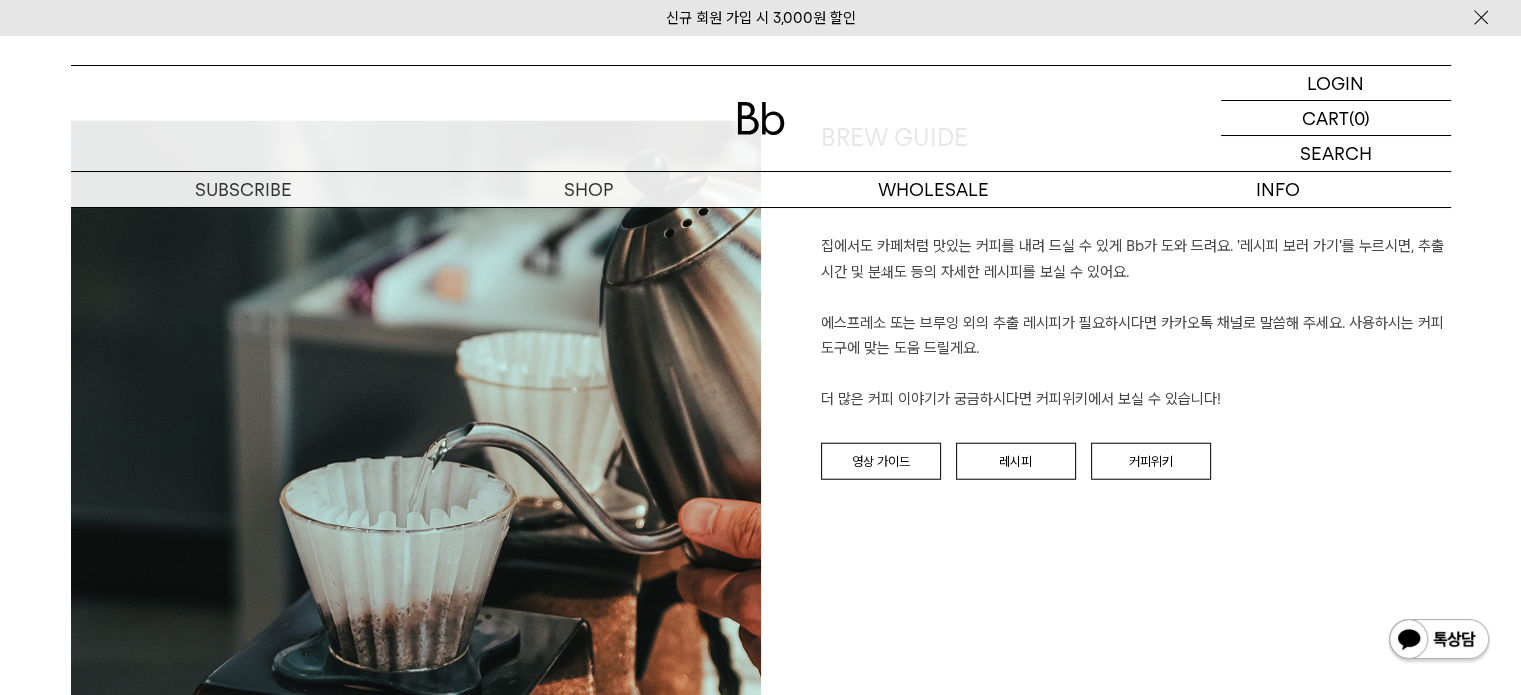 scroll, scrollTop: 5000, scrollLeft: 0, axis: vertical 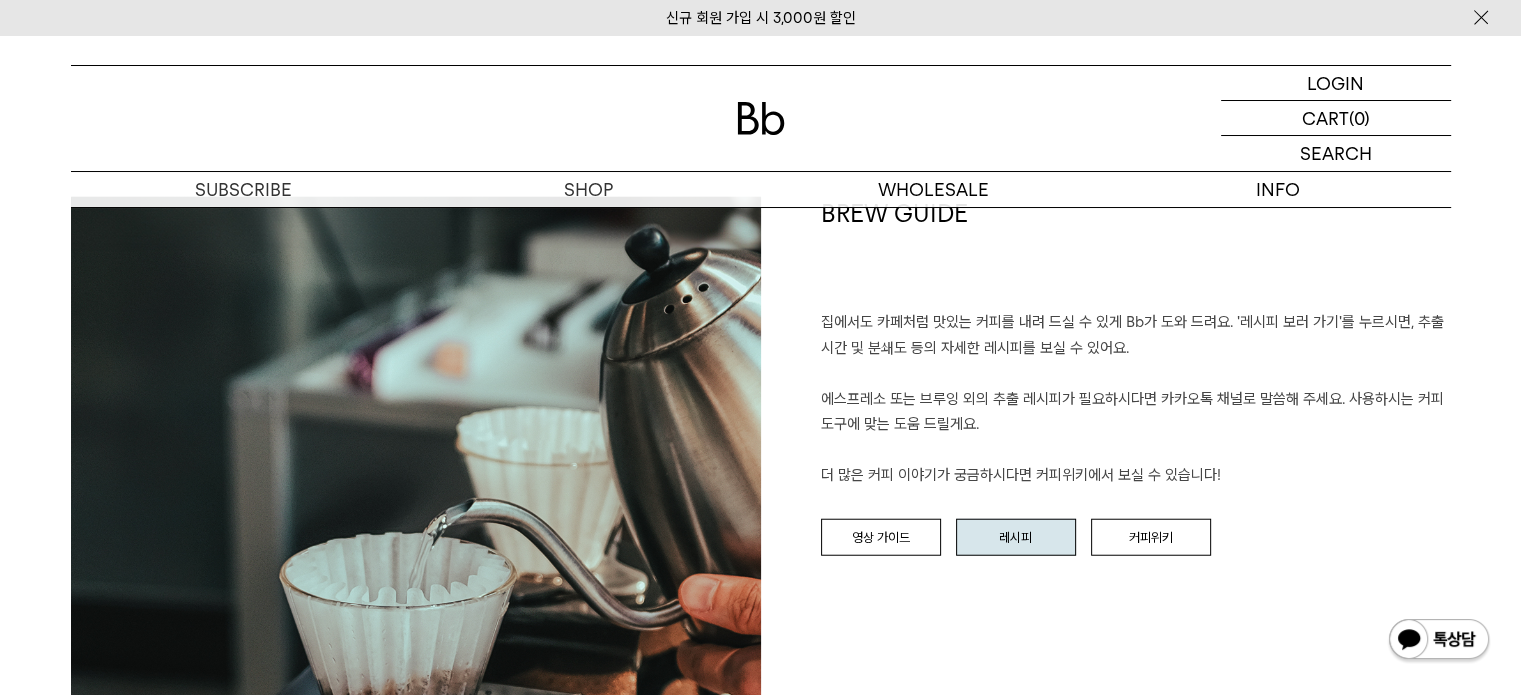 click on "레시피" at bounding box center (1016, 538) 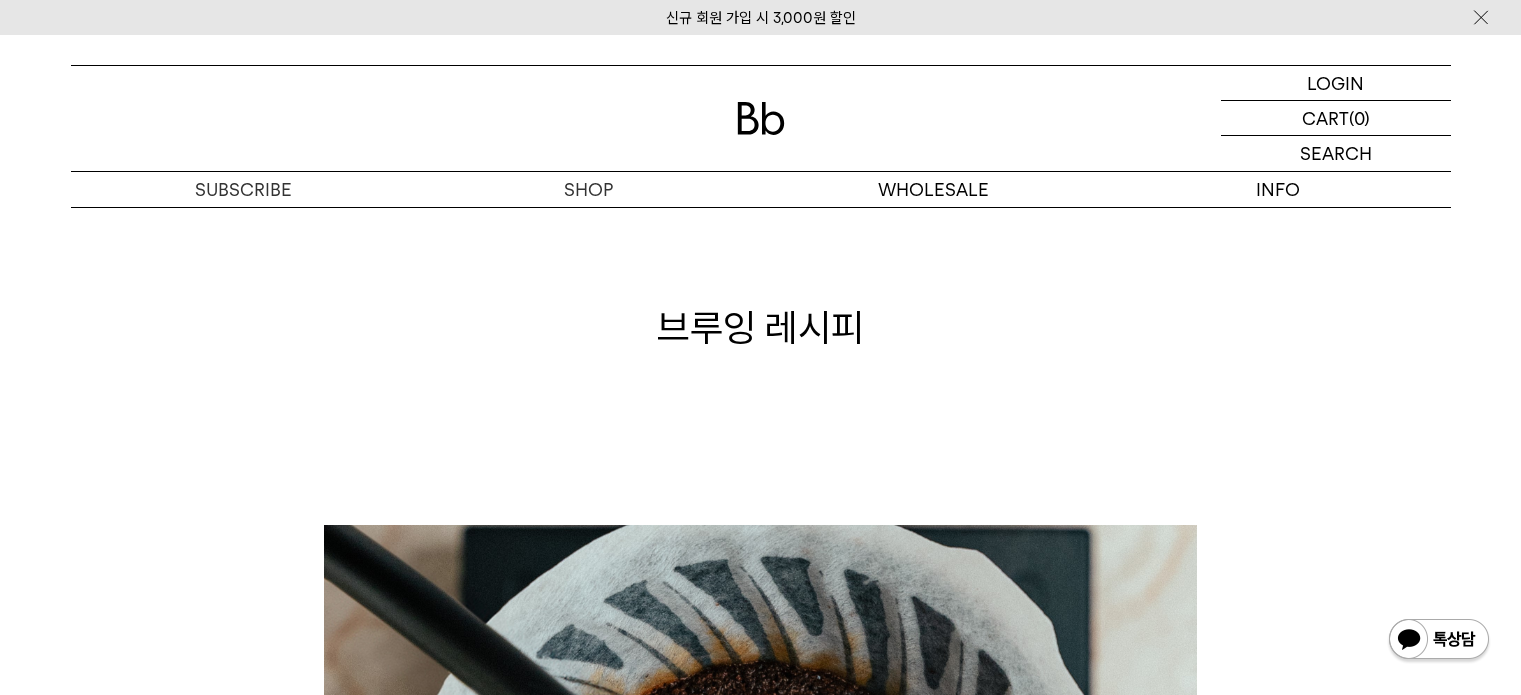 scroll, scrollTop: 1400, scrollLeft: 0, axis: vertical 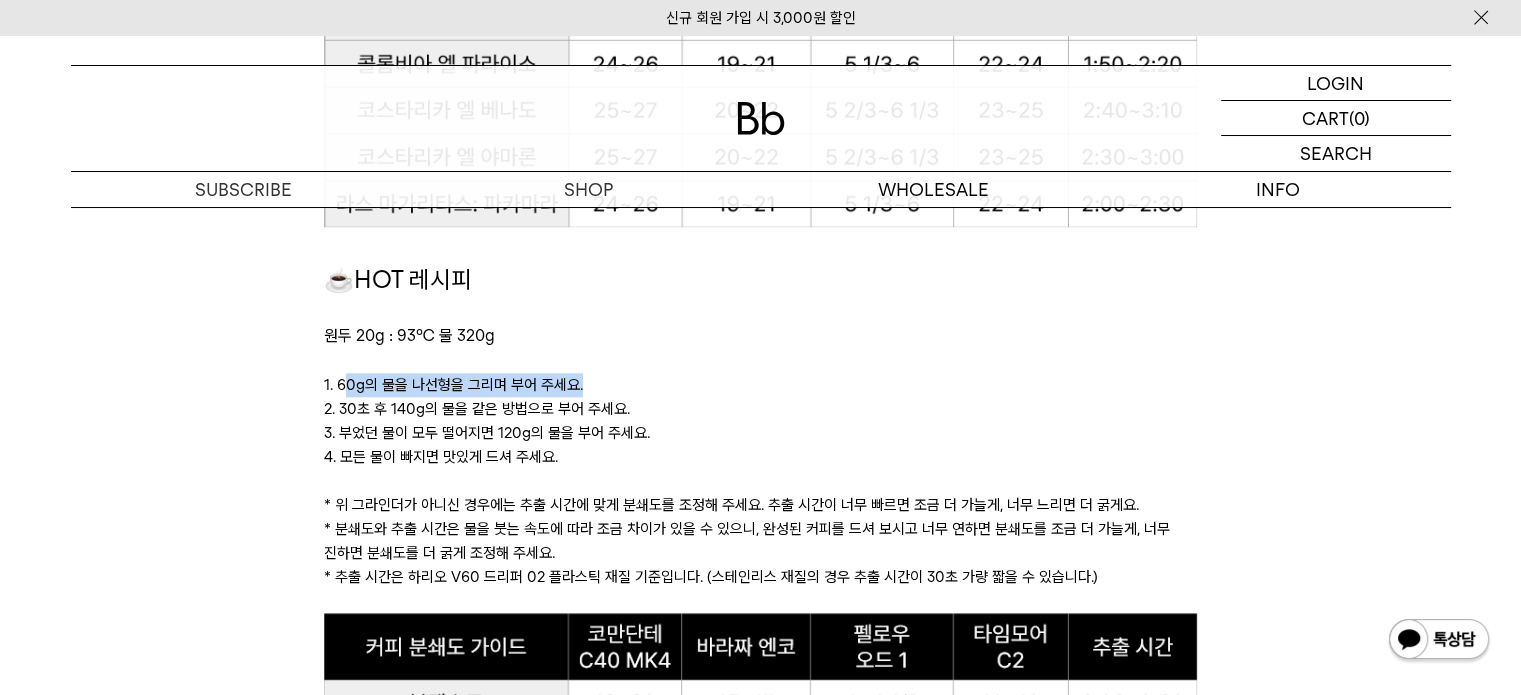 drag, startPoint x: 341, startPoint y: 378, endPoint x: 770, endPoint y: 381, distance: 429.0105 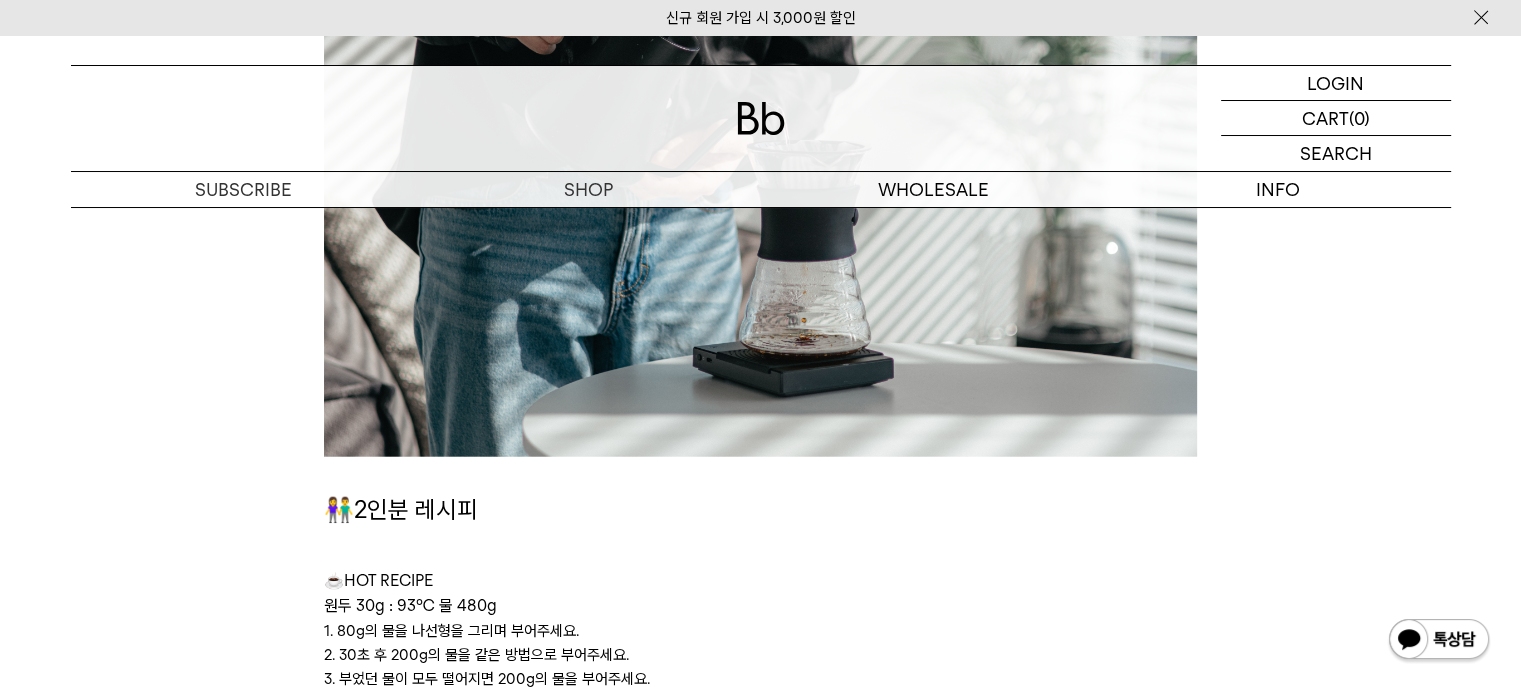 scroll, scrollTop: 5100, scrollLeft: 0, axis: vertical 